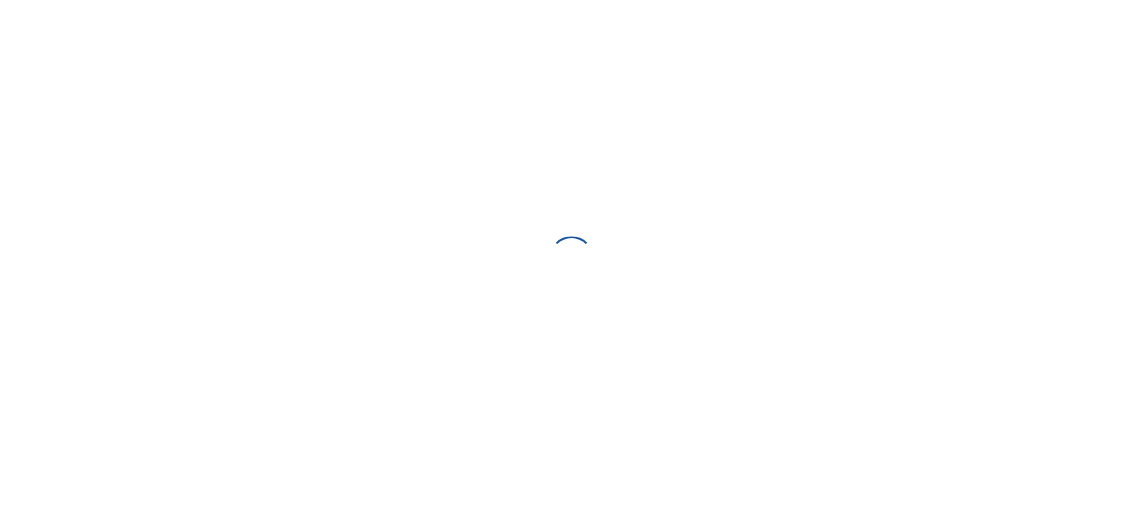scroll, scrollTop: 0, scrollLeft: 0, axis: both 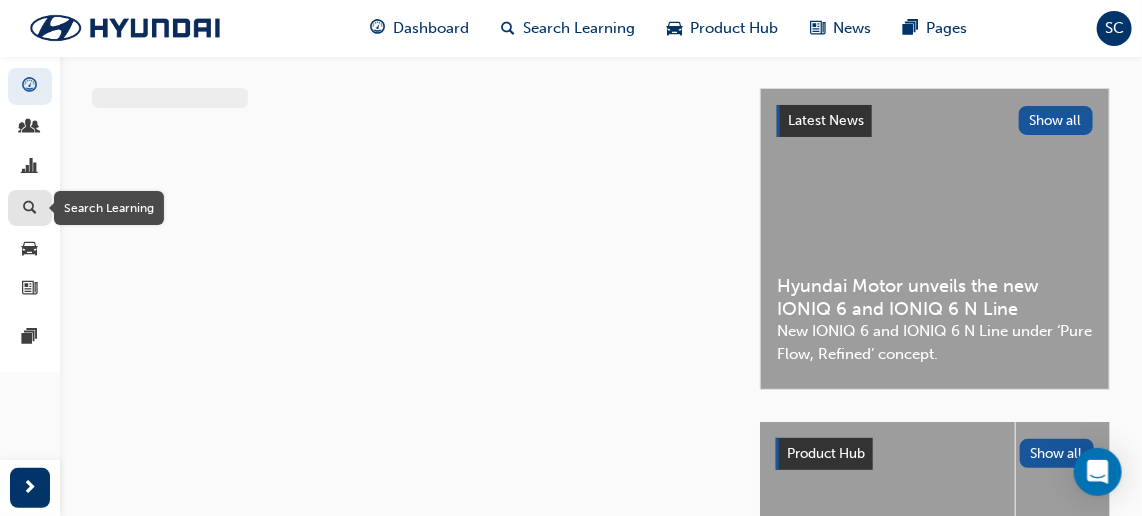 click at bounding box center [30, 208] 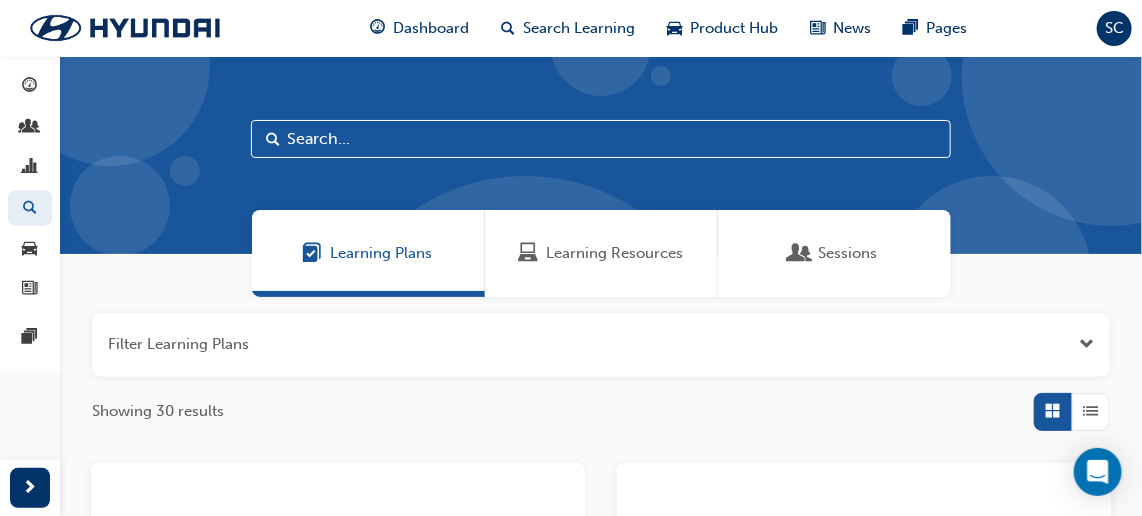 click on "Learning Resources" at bounding box center [614, 253] 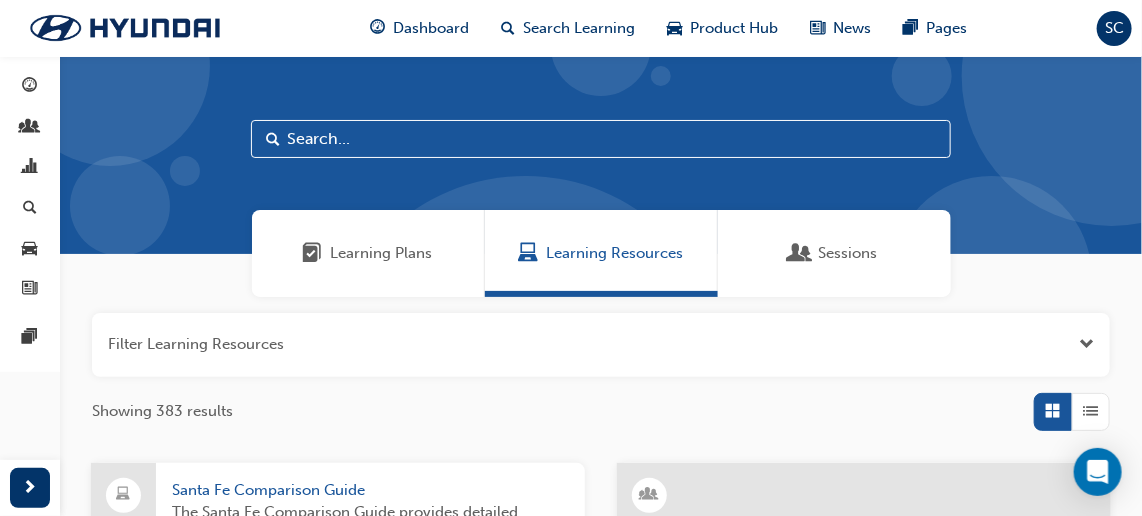 click at bounding box center [601, 139] 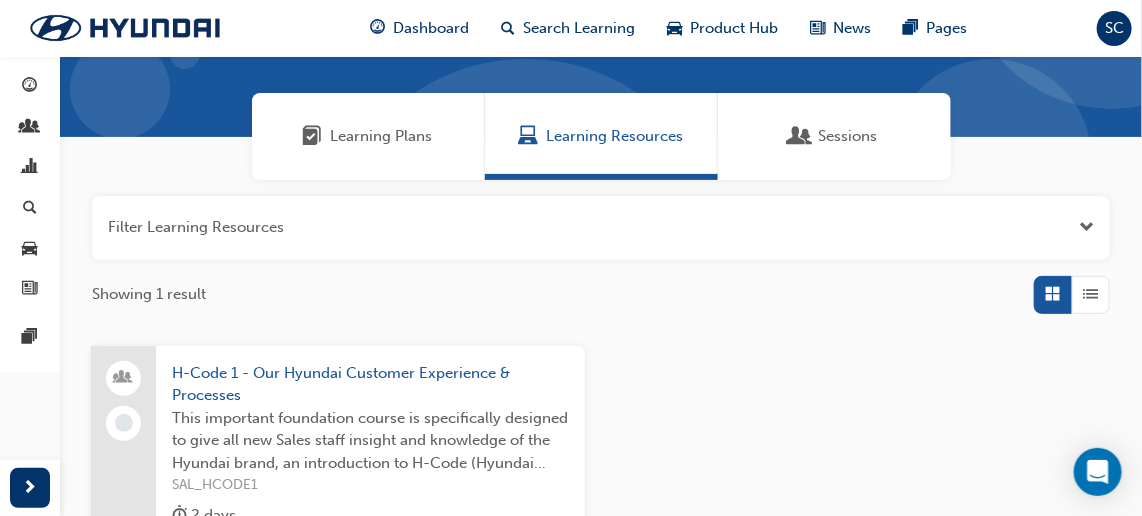 scroll, scrollTop: 272, scrollLeft: 0, axis: vertical 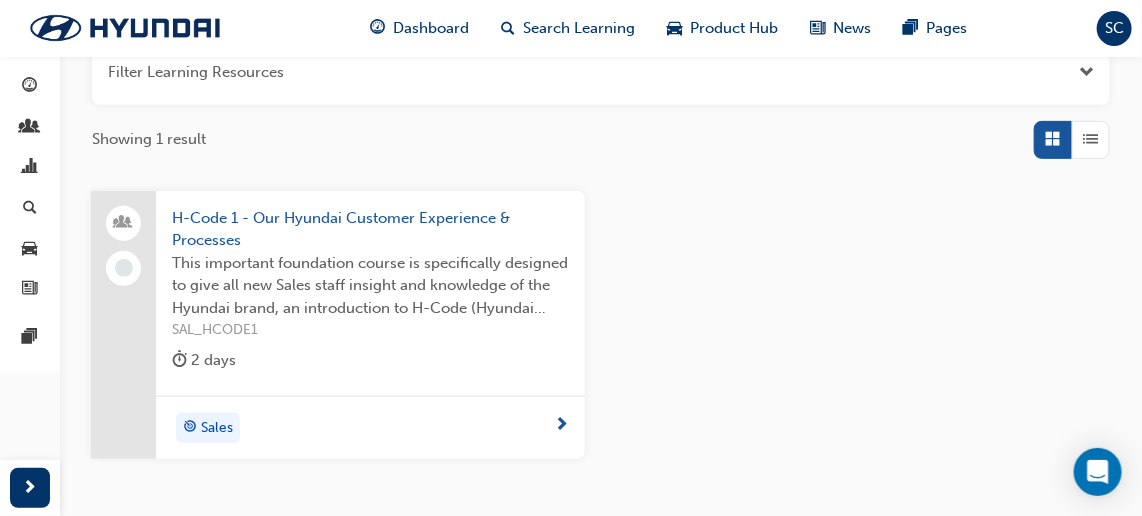 type on "H-CODE 1" 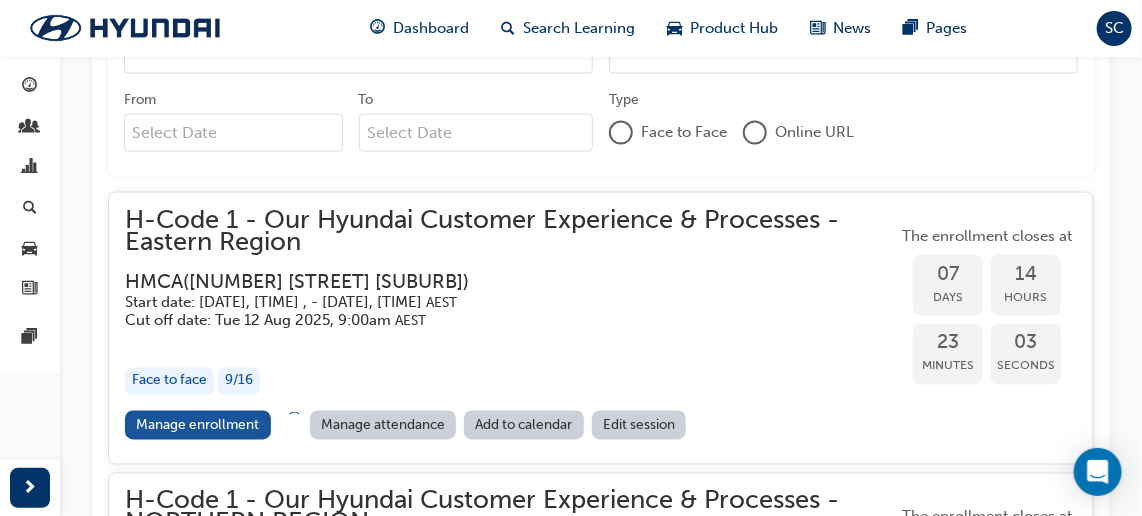 scroll, scrollTop: 1058, scrollLeft: 0, axis: vertical 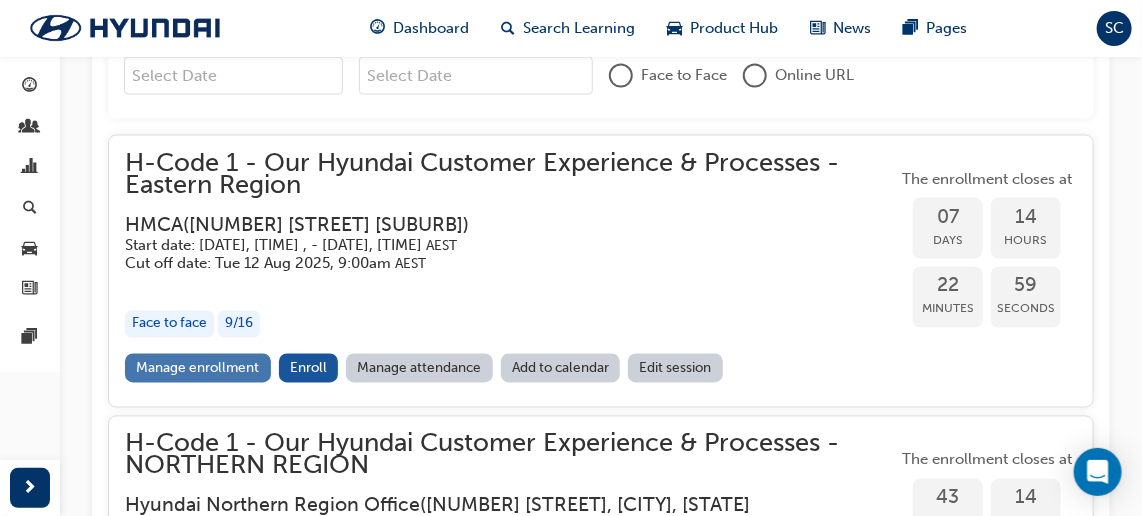 click on "Manage enrollment" at bounding box center (198, 368) 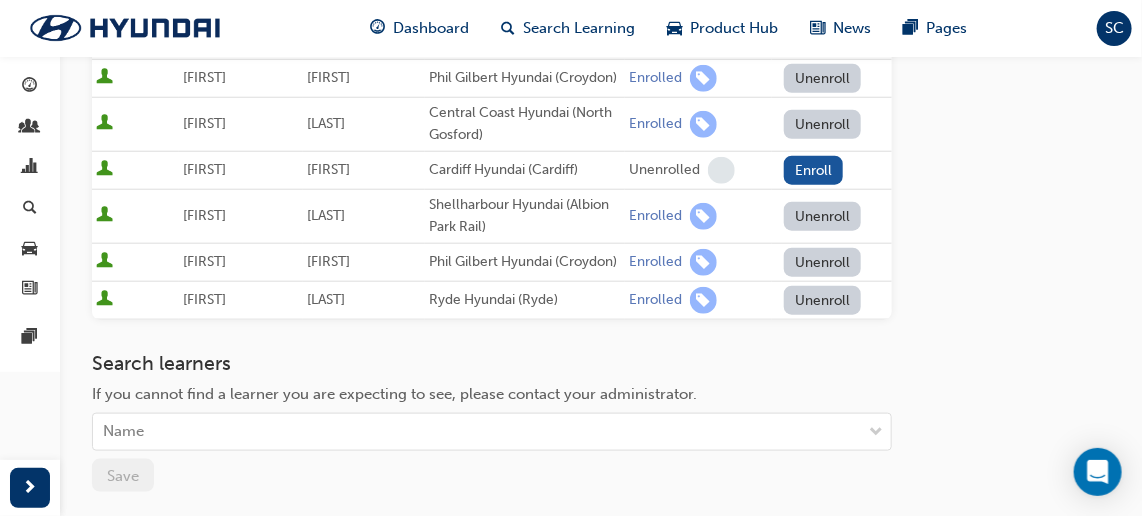 scroll, scrollTop: 636, scrollLeft: 0, axis: vertical 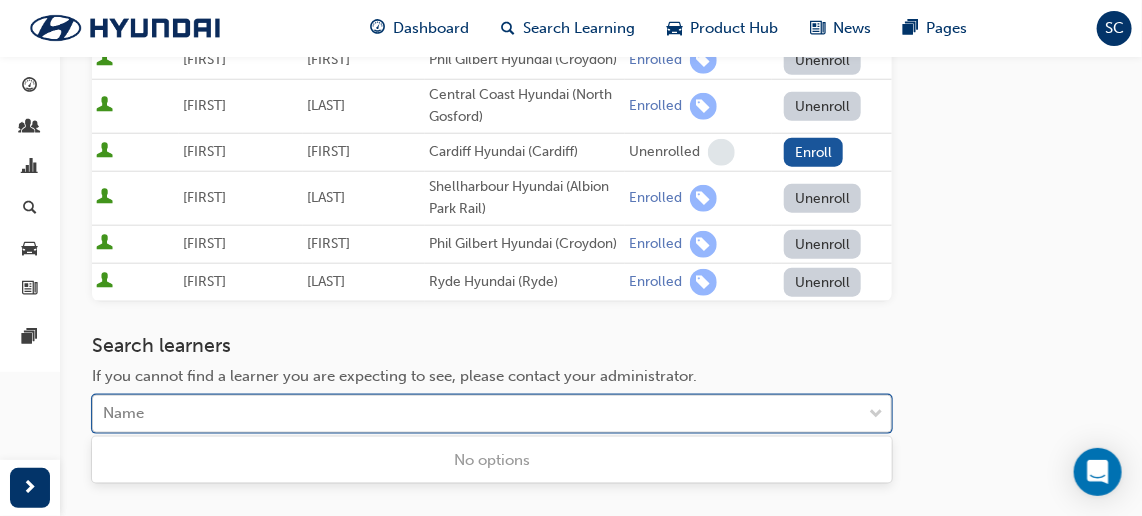 click on "Name" at bounding box center (477, 414) 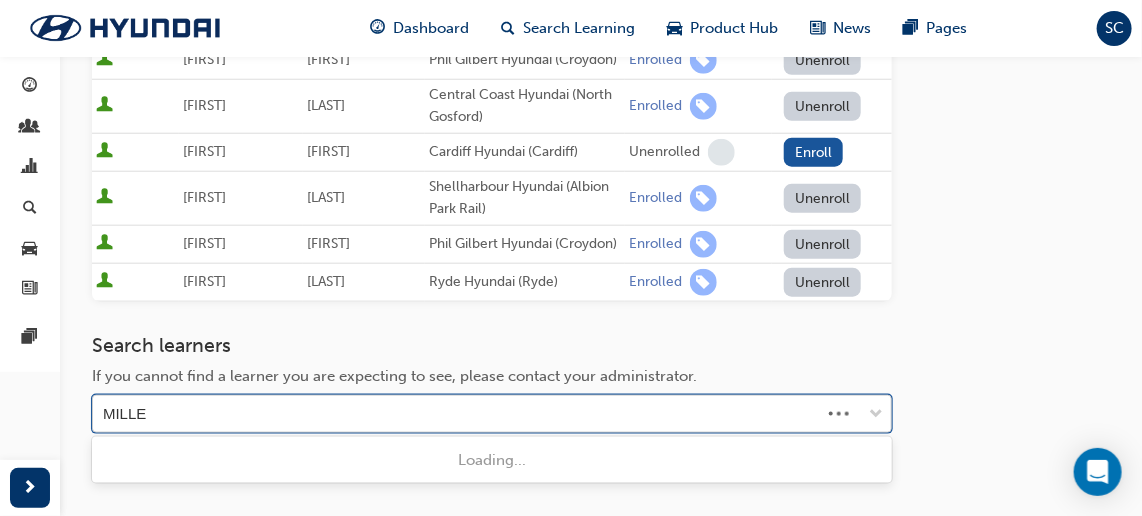 type on "MILLER" 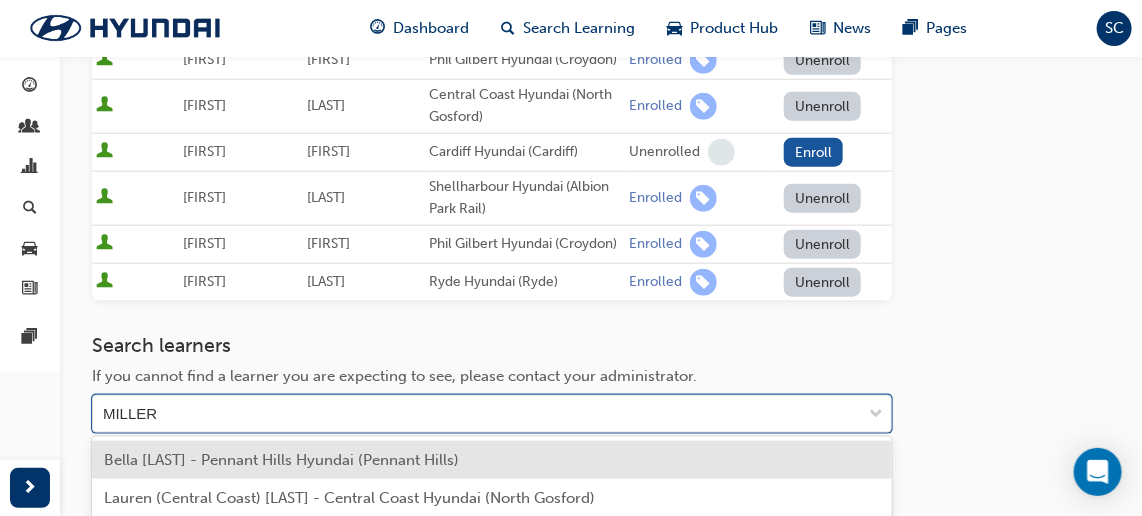 scroll, scrollTop: 727, scrollLeft: 0, axis: vertical 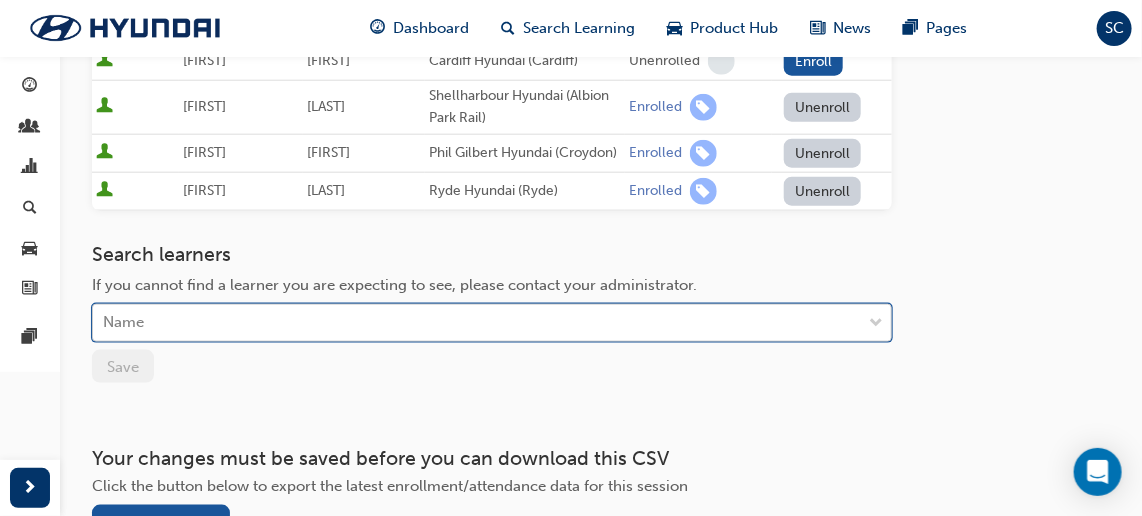 click on "Name" at bounding box center [477, 323] 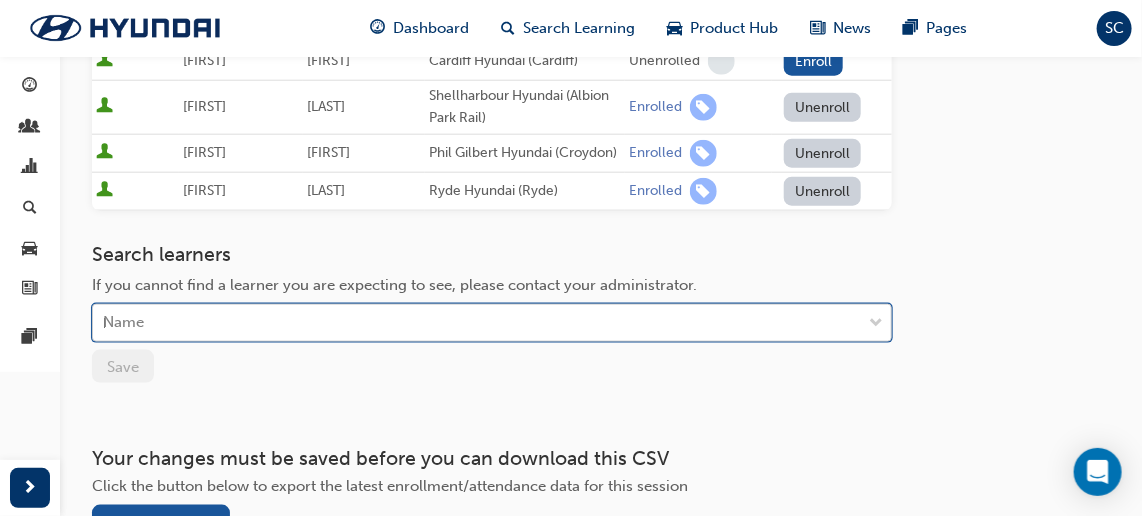 scroll, scrollTop: 857, scrollLeft: 0, axis: vertical 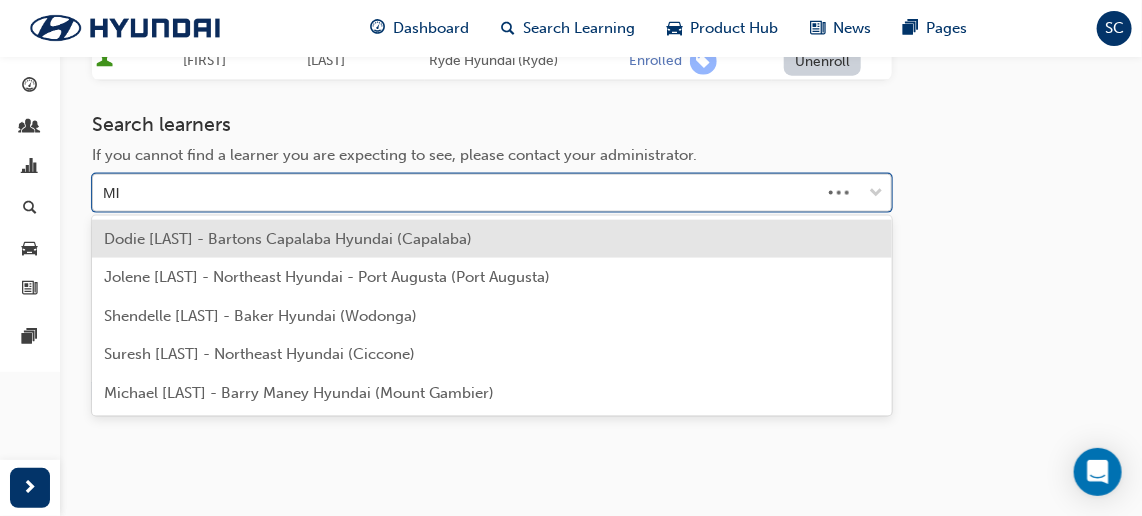 type on "M" 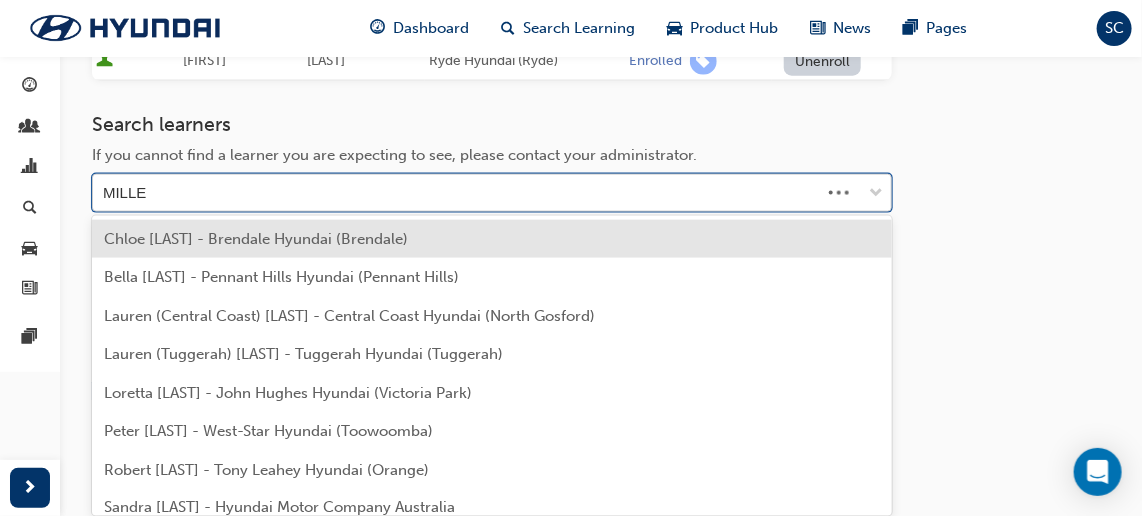 type on "MILLER" 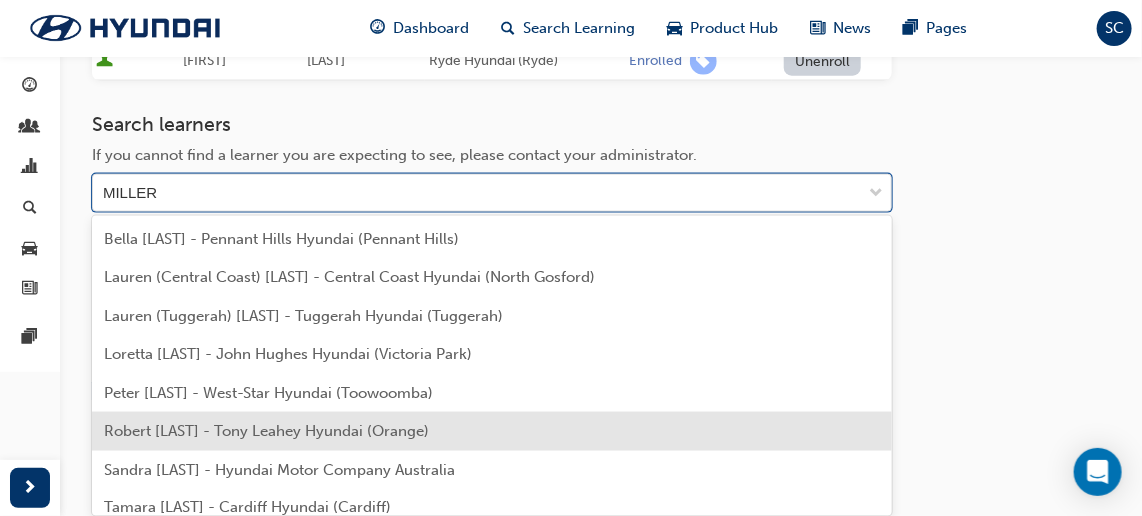 scroll, scrollTop: 54, scrollLeft: 0, axis: vertical 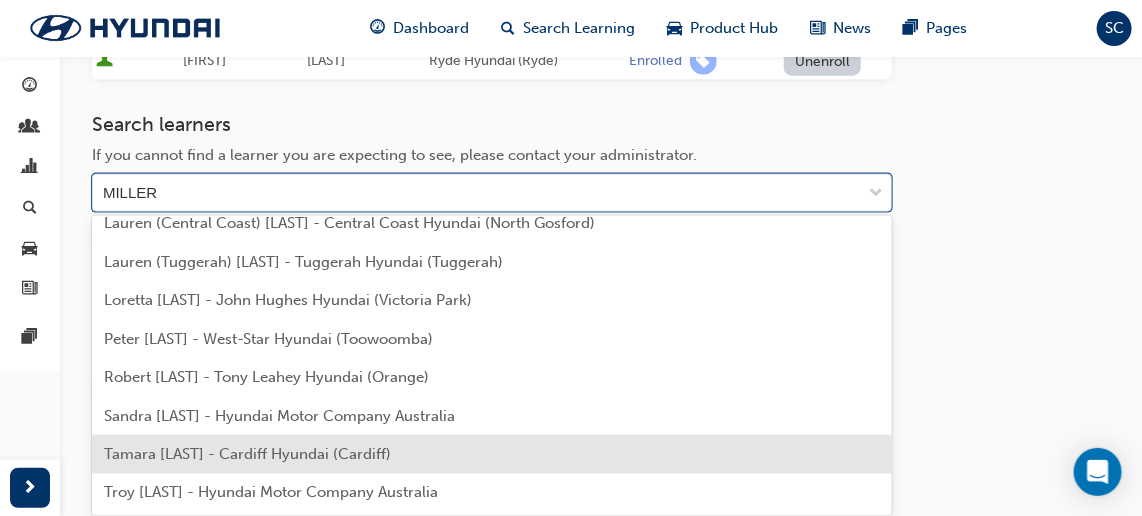 click on "Tamara [LAST] - Cardiff Hyundai (Cardiff)" at bounding box center [492, 454] 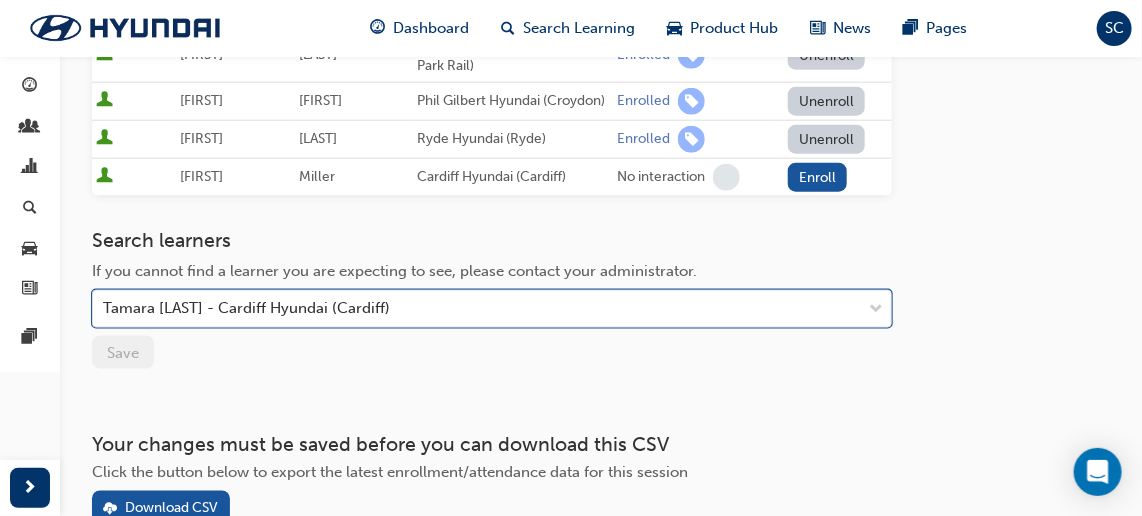 scroll, scrollTop: 713, scrollLeft: 0, axis: vertical 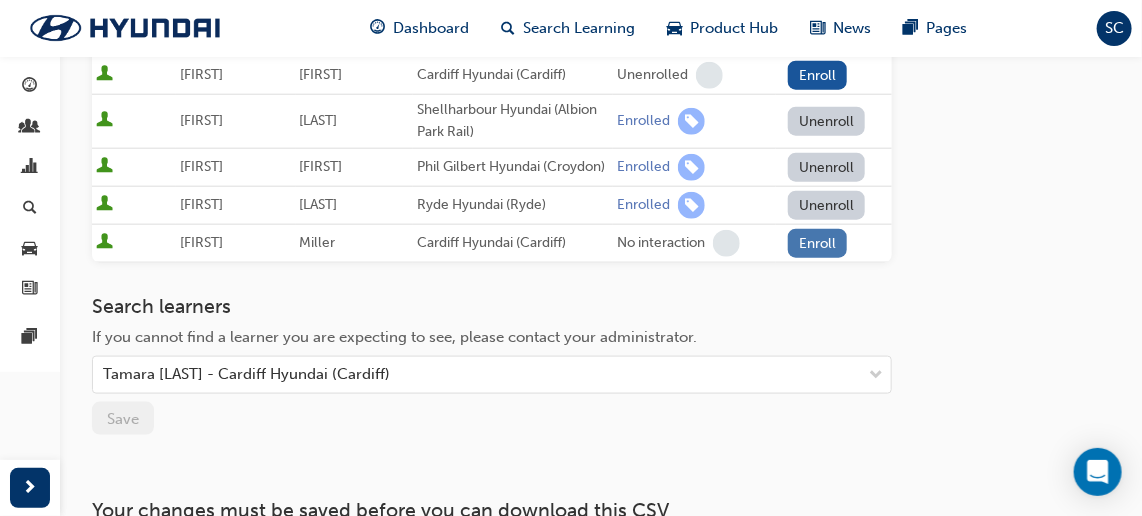 click on "Enroll" at bounding box center [818, 243] 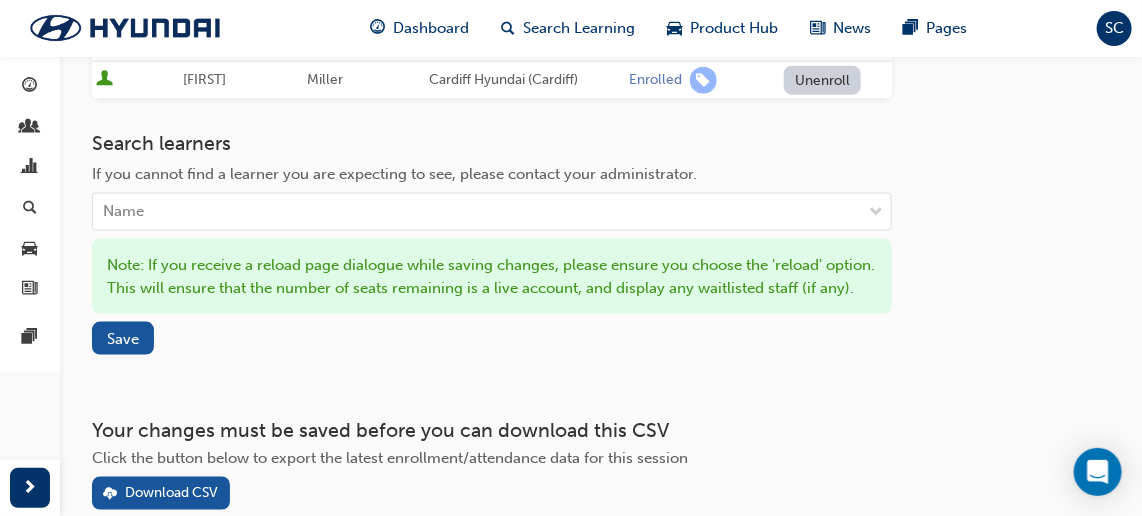 scroll, scrollTop: 1000, scrollLeft: 0, axis: vertical 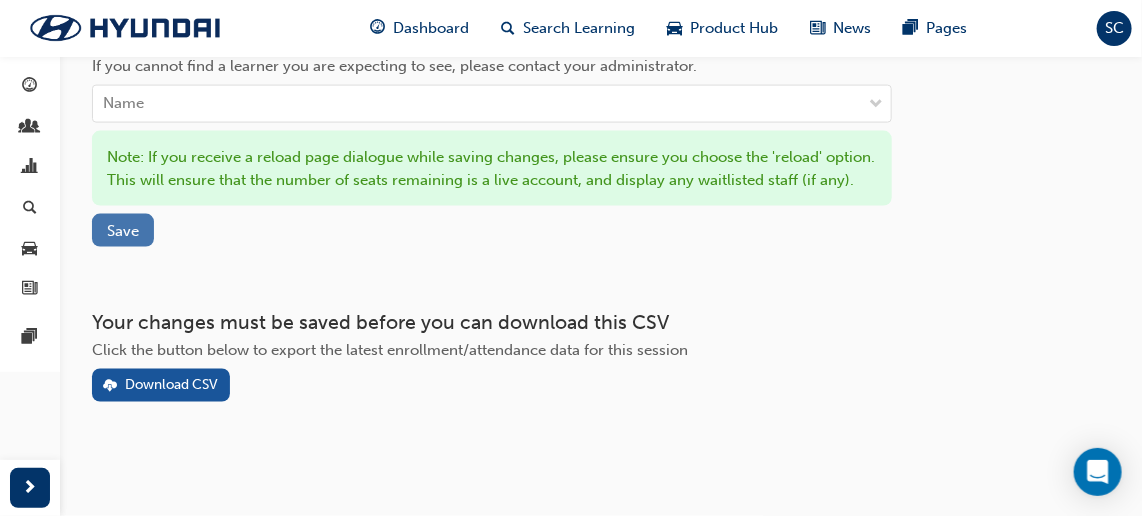 click on "Save" at bounding box center [123, 231] 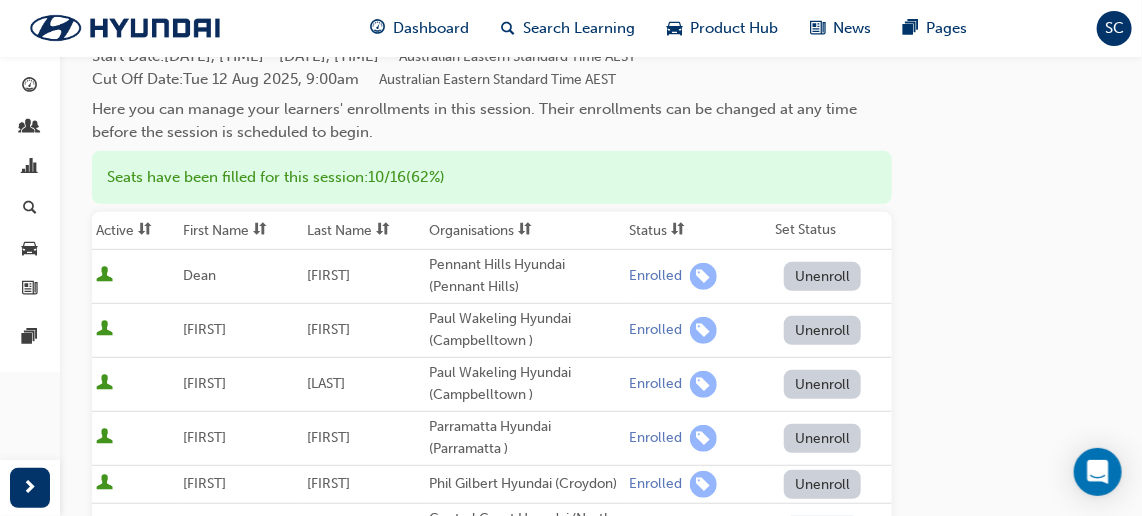 scroll, scrollTop: 0, scrollLeft: 0, axis: both 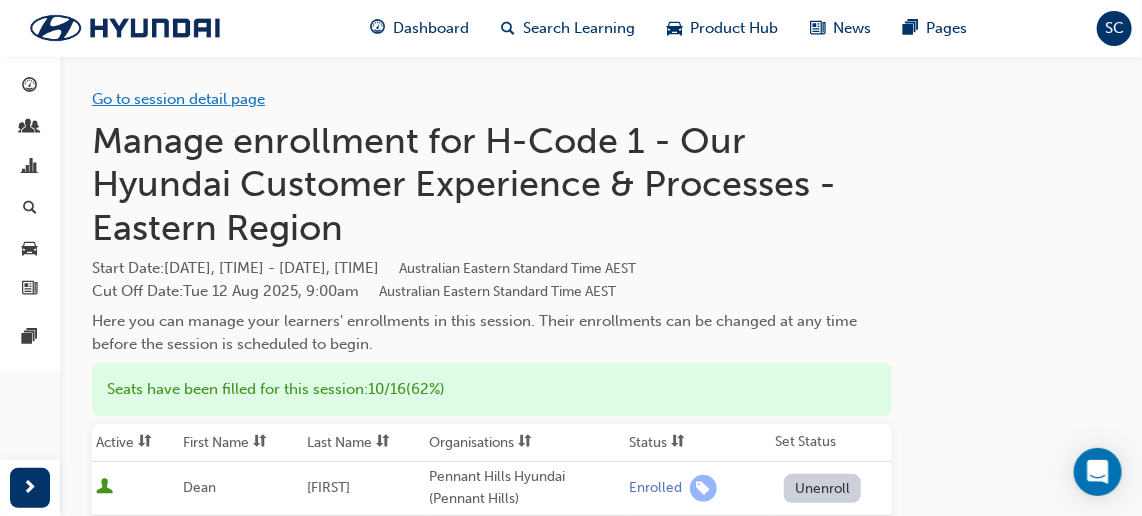 click on "Go to session detail page" at bounding box center [178, 99] 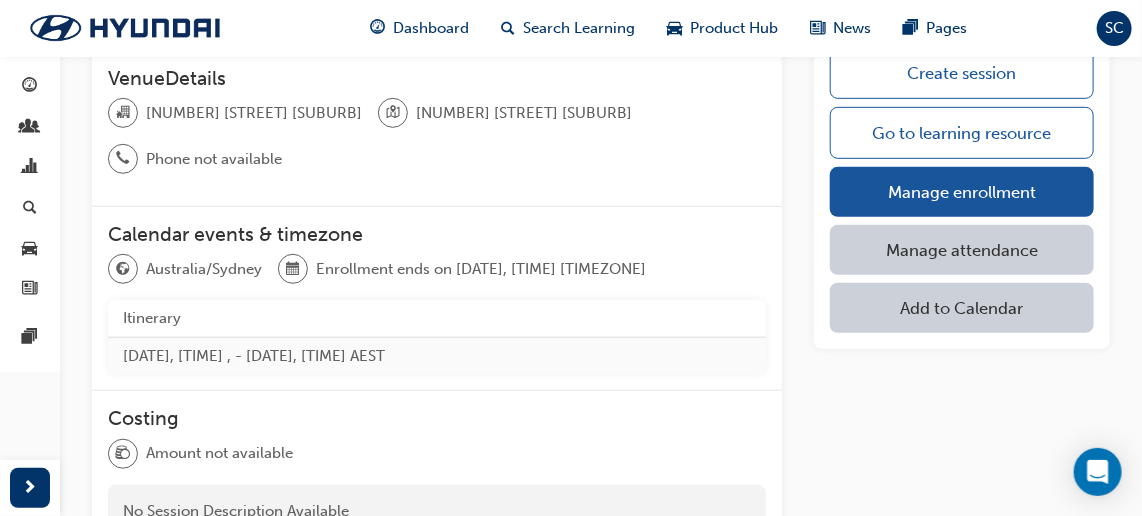 scroll, scrollTop: 363, scrollLeft: 0, axis: vertical 